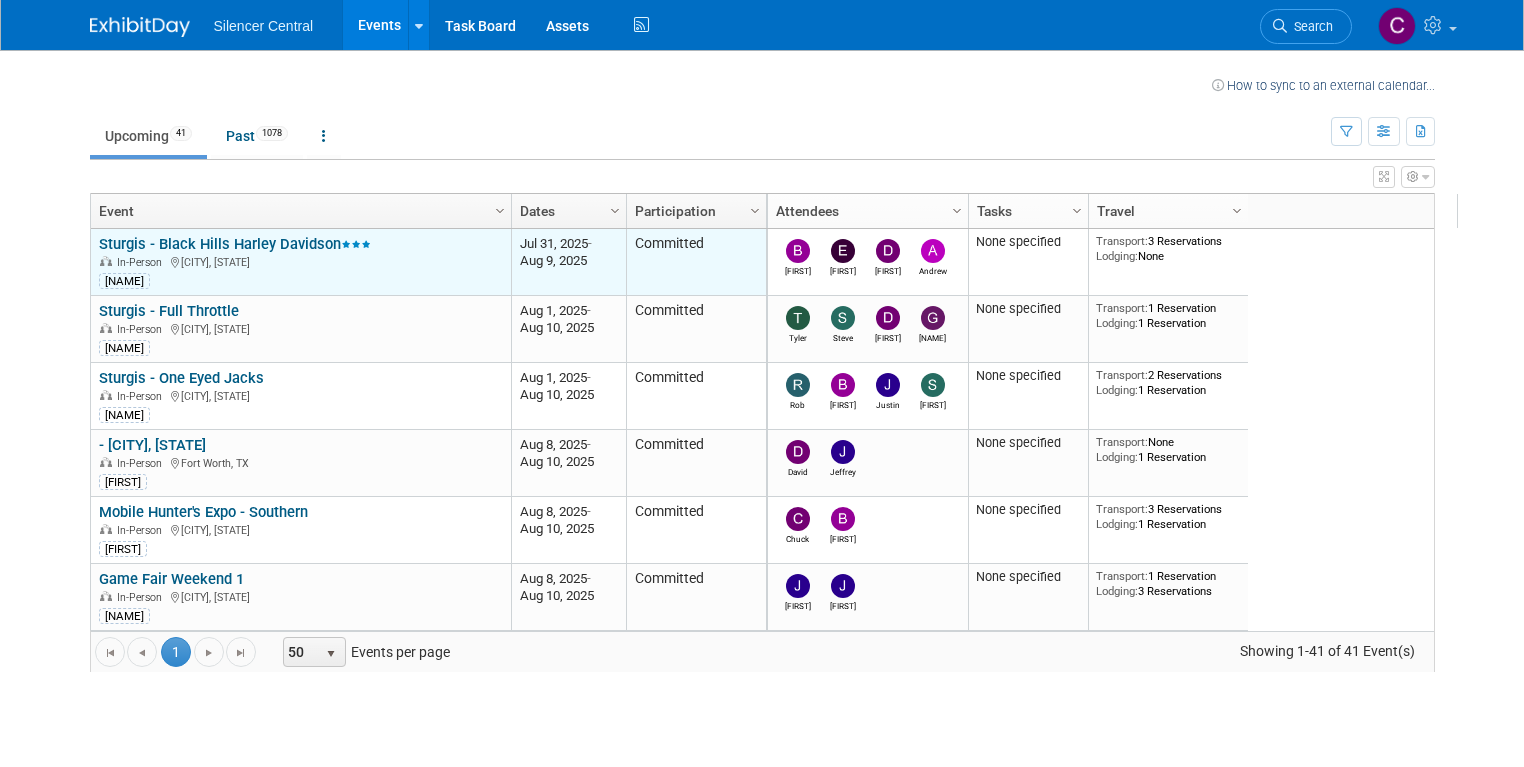scroll, scrollTop: 0, scrollLeft: 0, axis: both 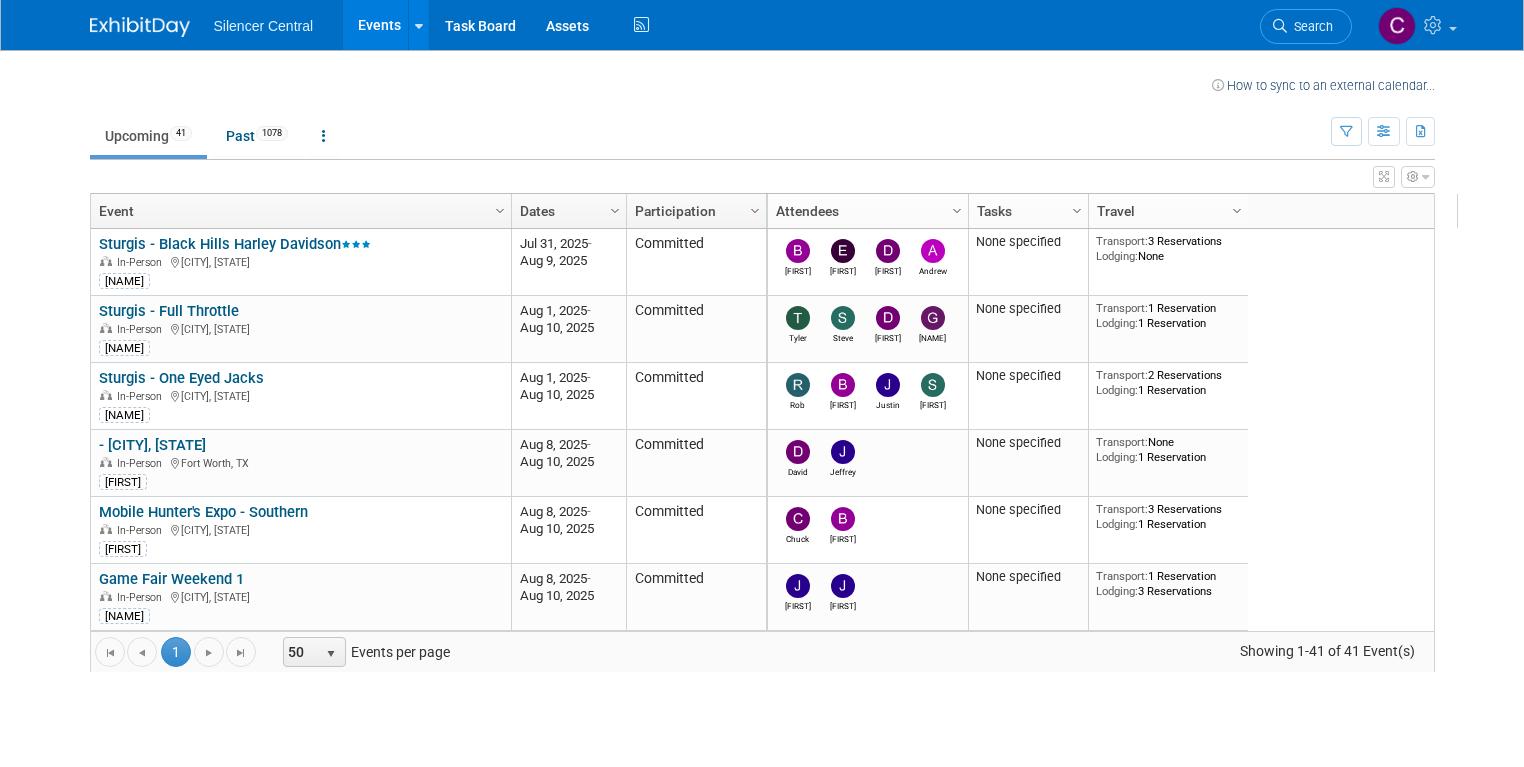 click on "[ORGANIZATION_TYPE] - [CITY], [STATE]" at bounding box center (152, 445) 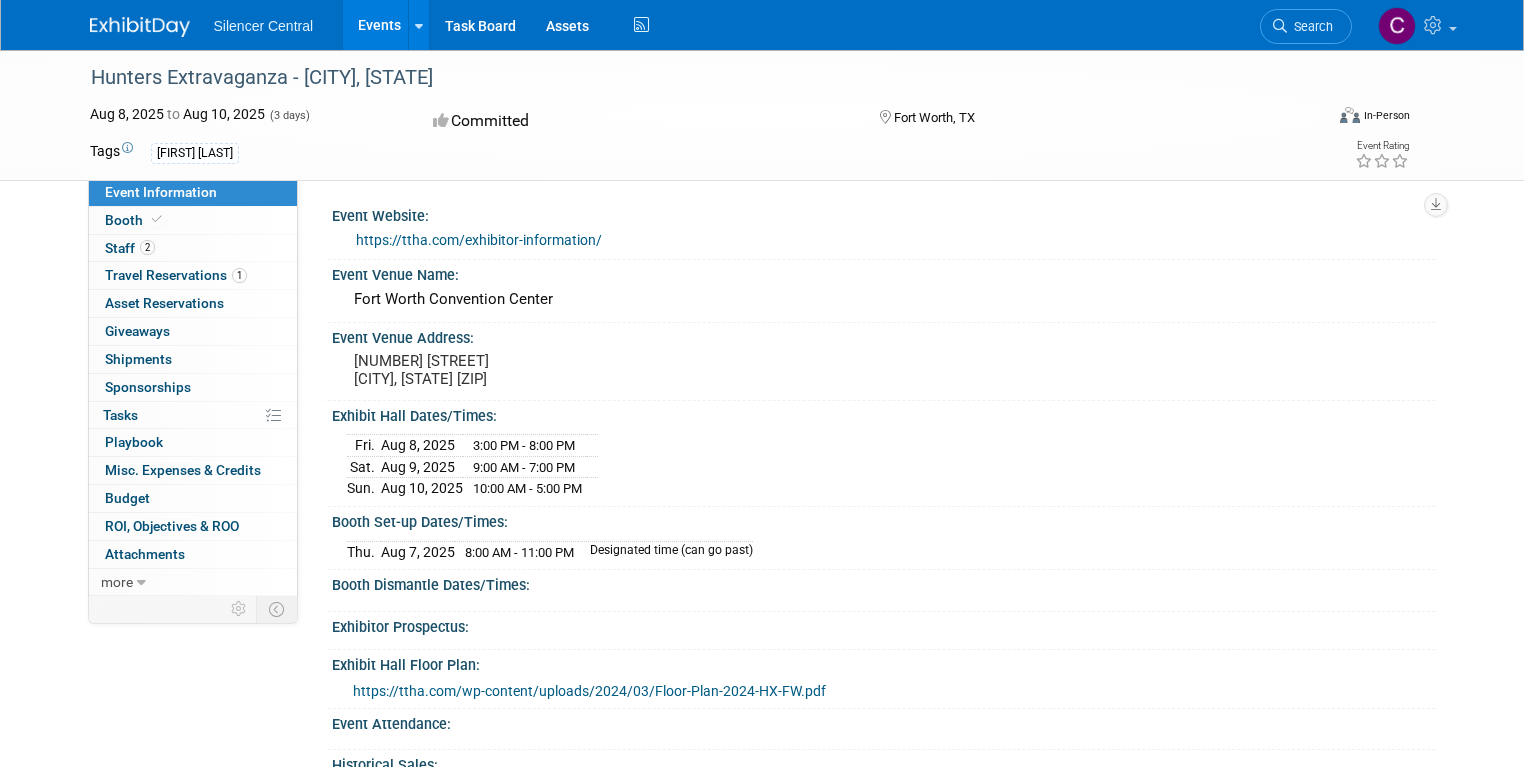 scroll, scrollTop: 0, scrollLeft: 0, axis: both 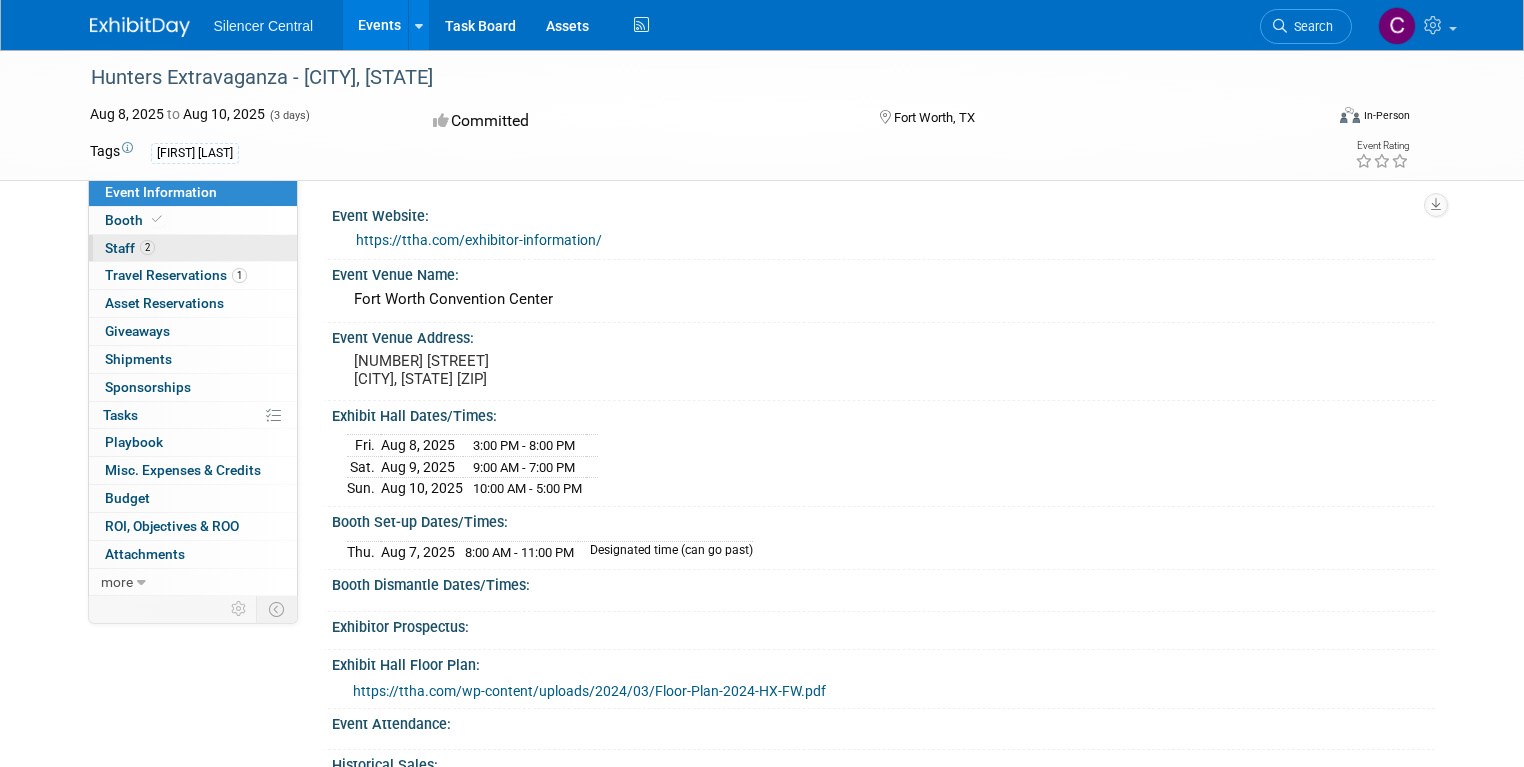 click on "2
Staff 2" at bounding box center (193, 248) 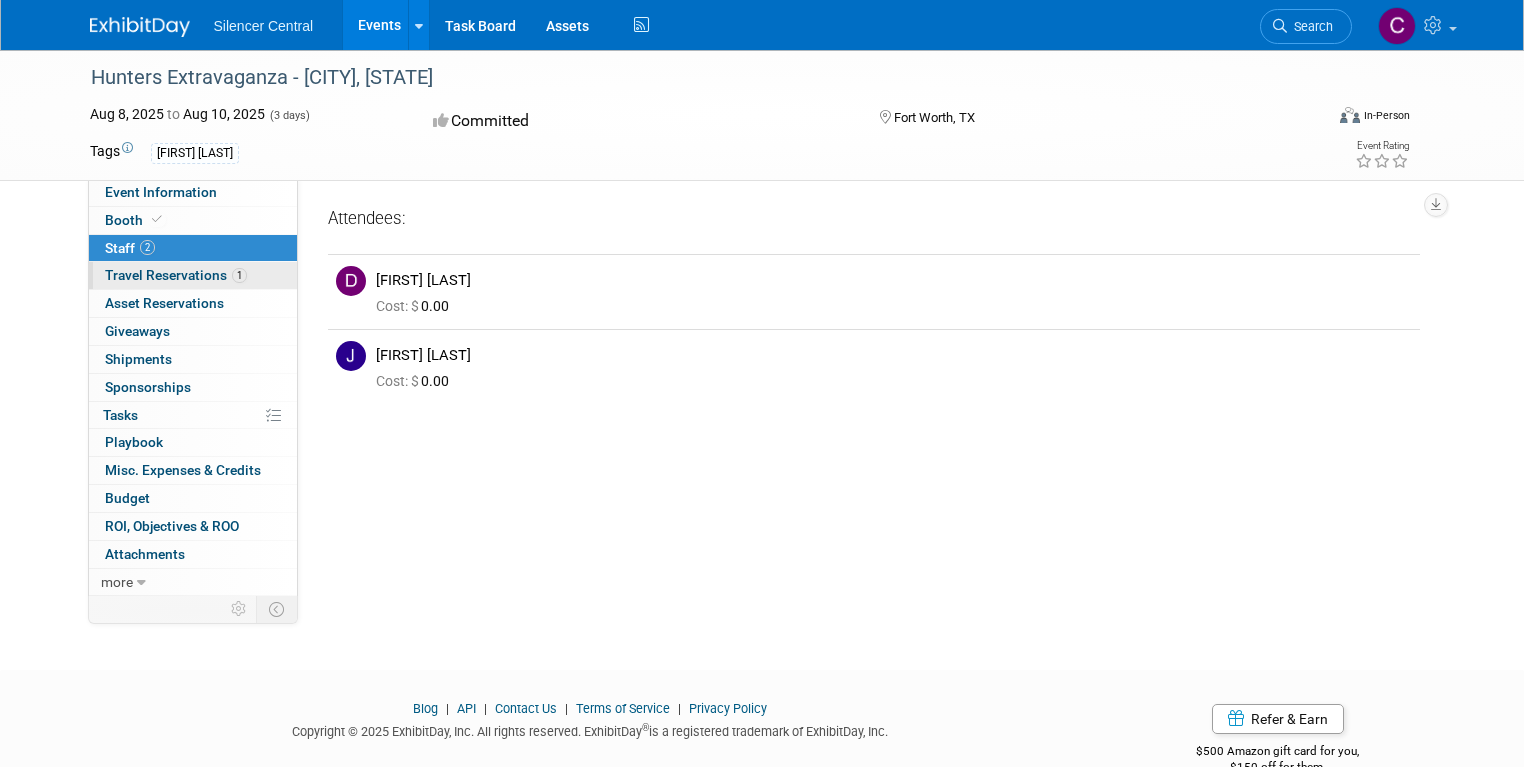 click on "Travel Reservations 1" at bounding box center [176, 275] 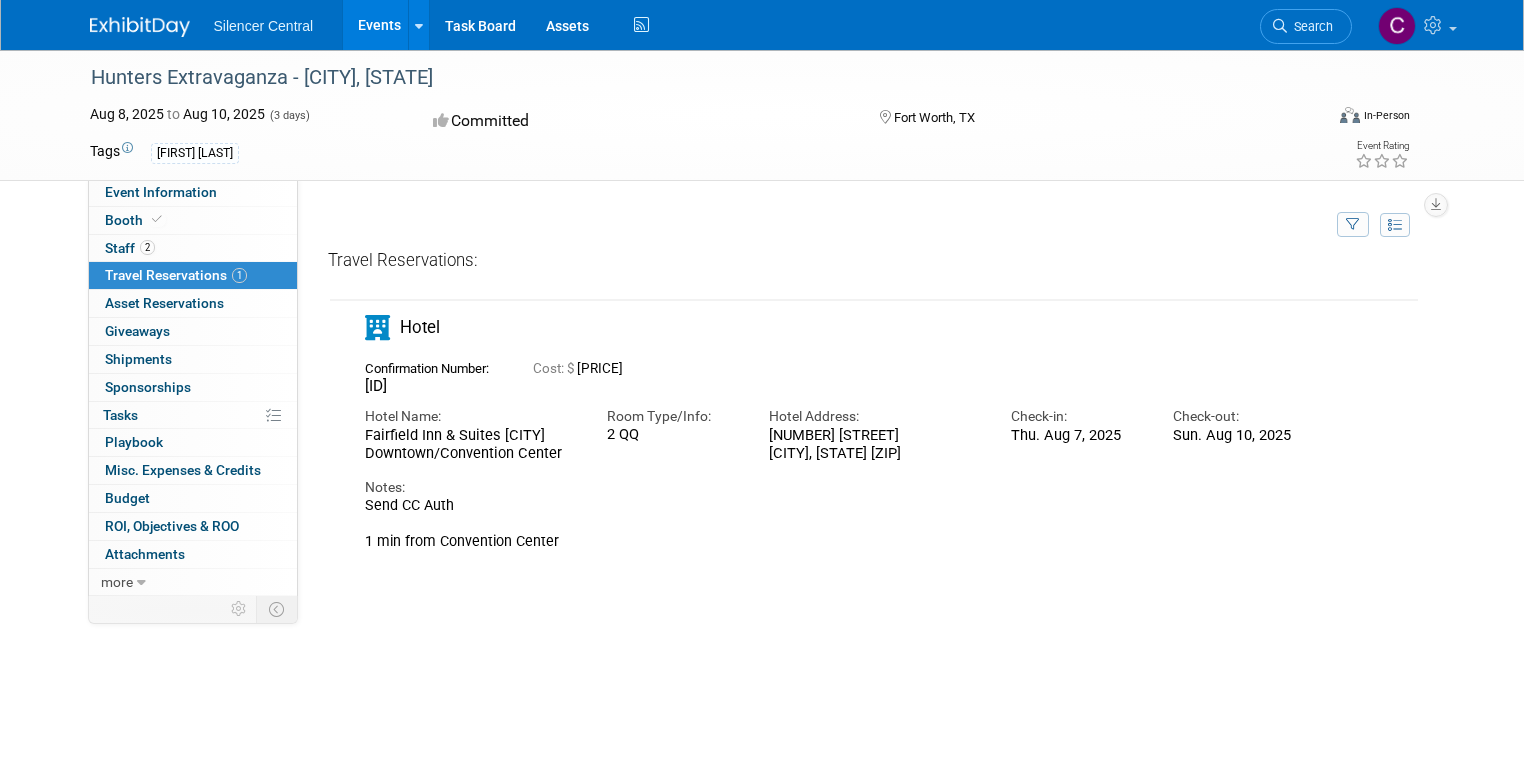 click on "Events" at bounding box center [379, 25] 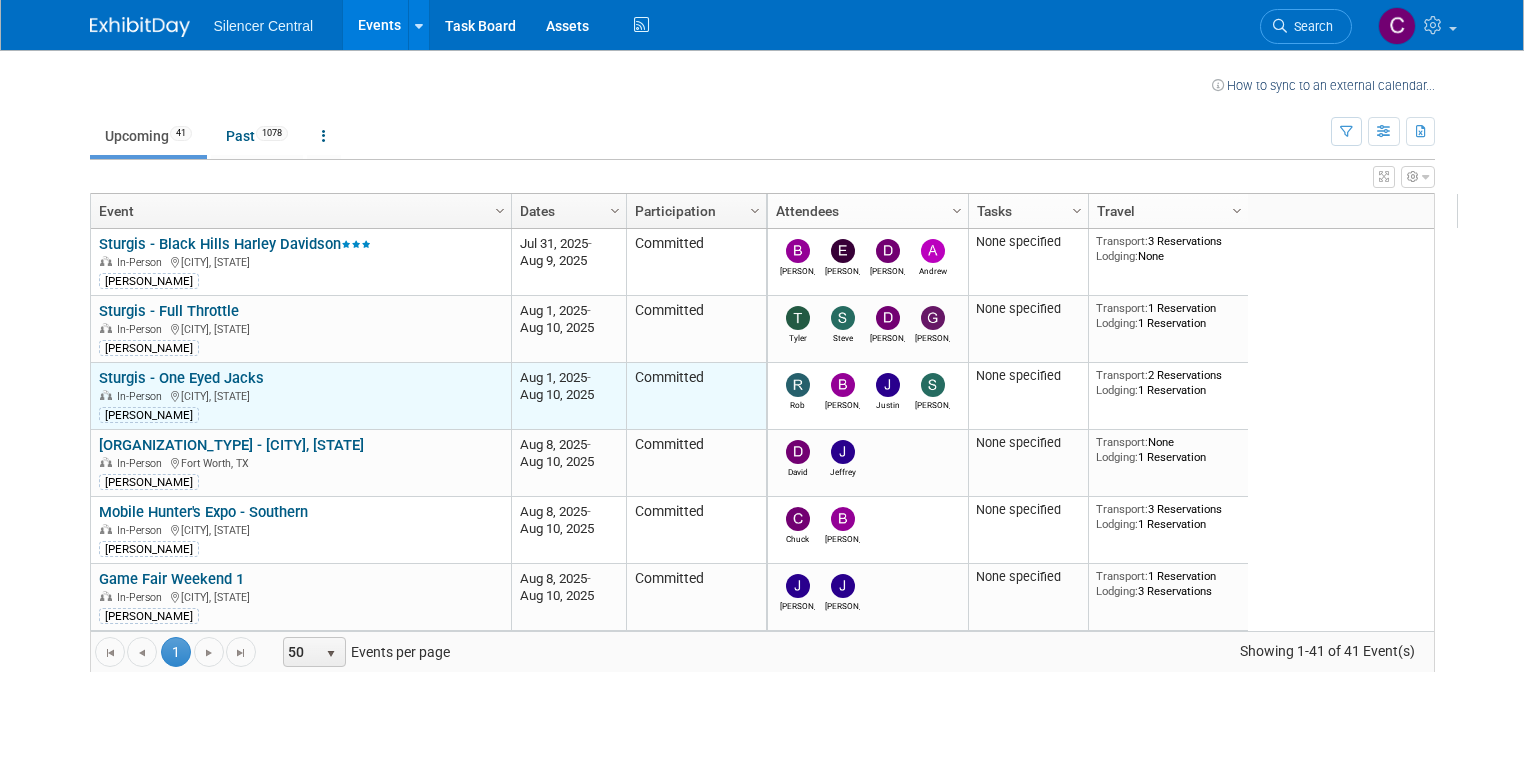 scroll, scrollTop: 0, scrollLeft: 0, axis: both 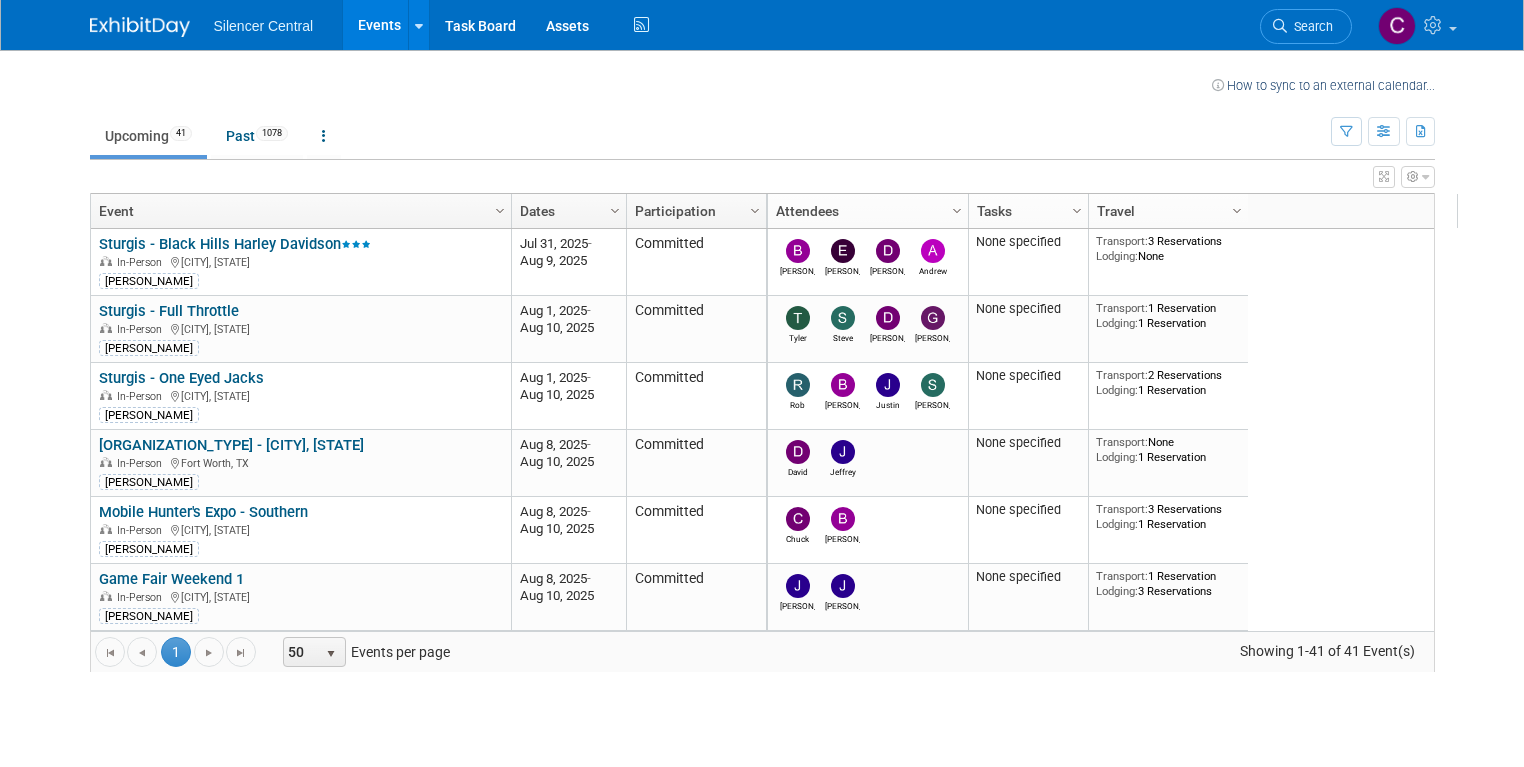 click on "Mobile Hunter's Expo - Southern" at bounding box center [203, 512] 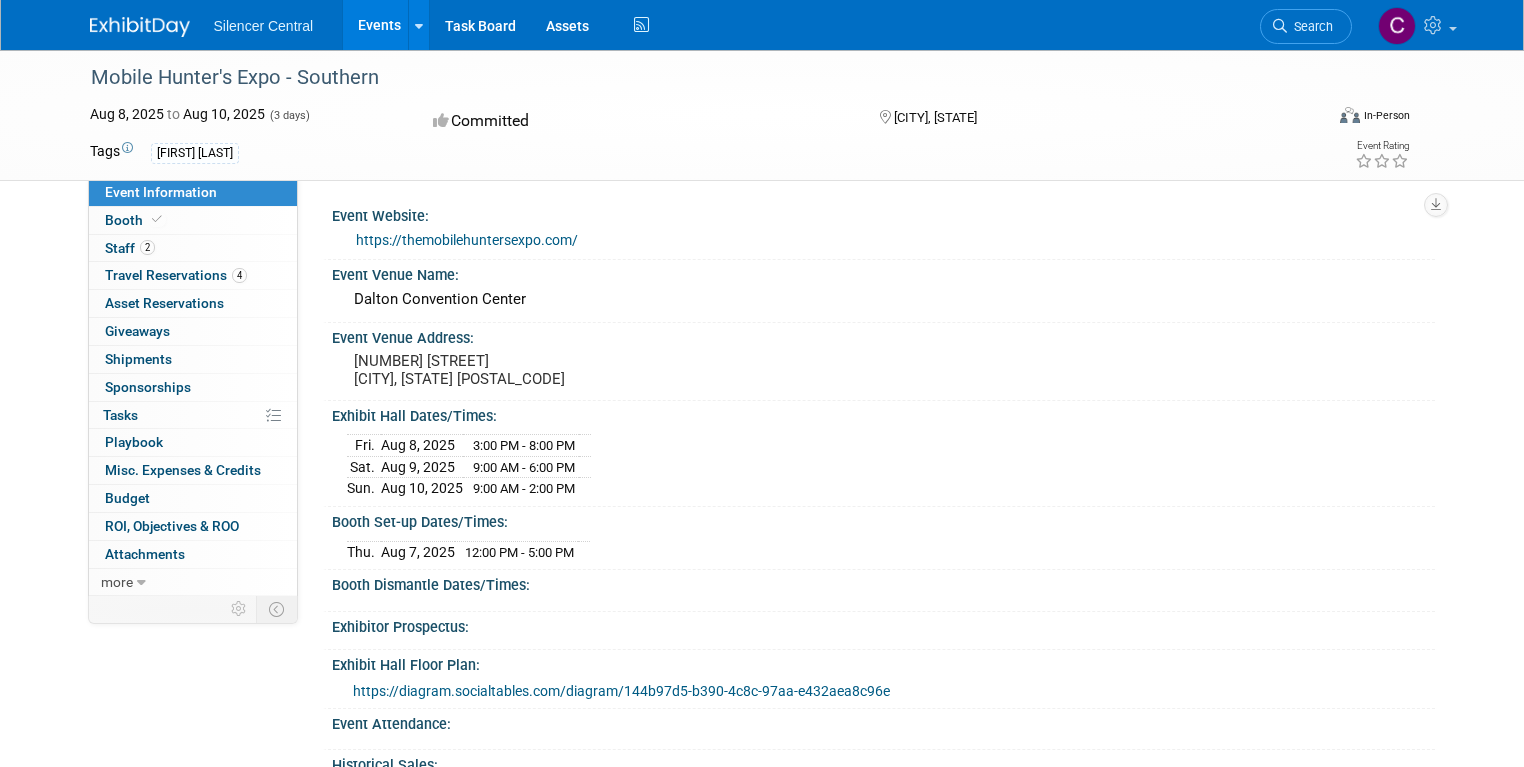 scroll, scrollTop: 0, scrollLeft: 0, axis: both 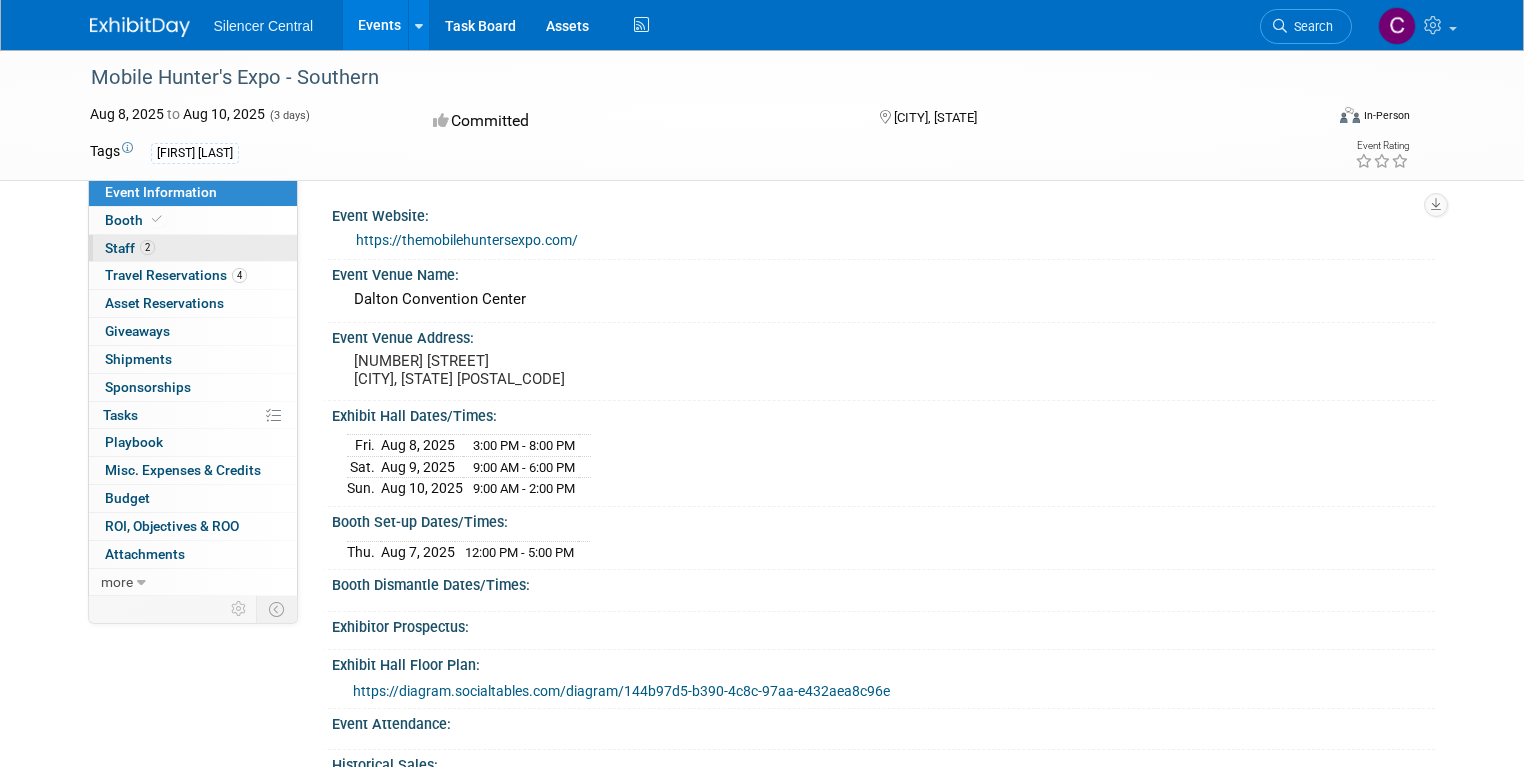 click on "2
Staff 2" at bounding box center [193, 248] 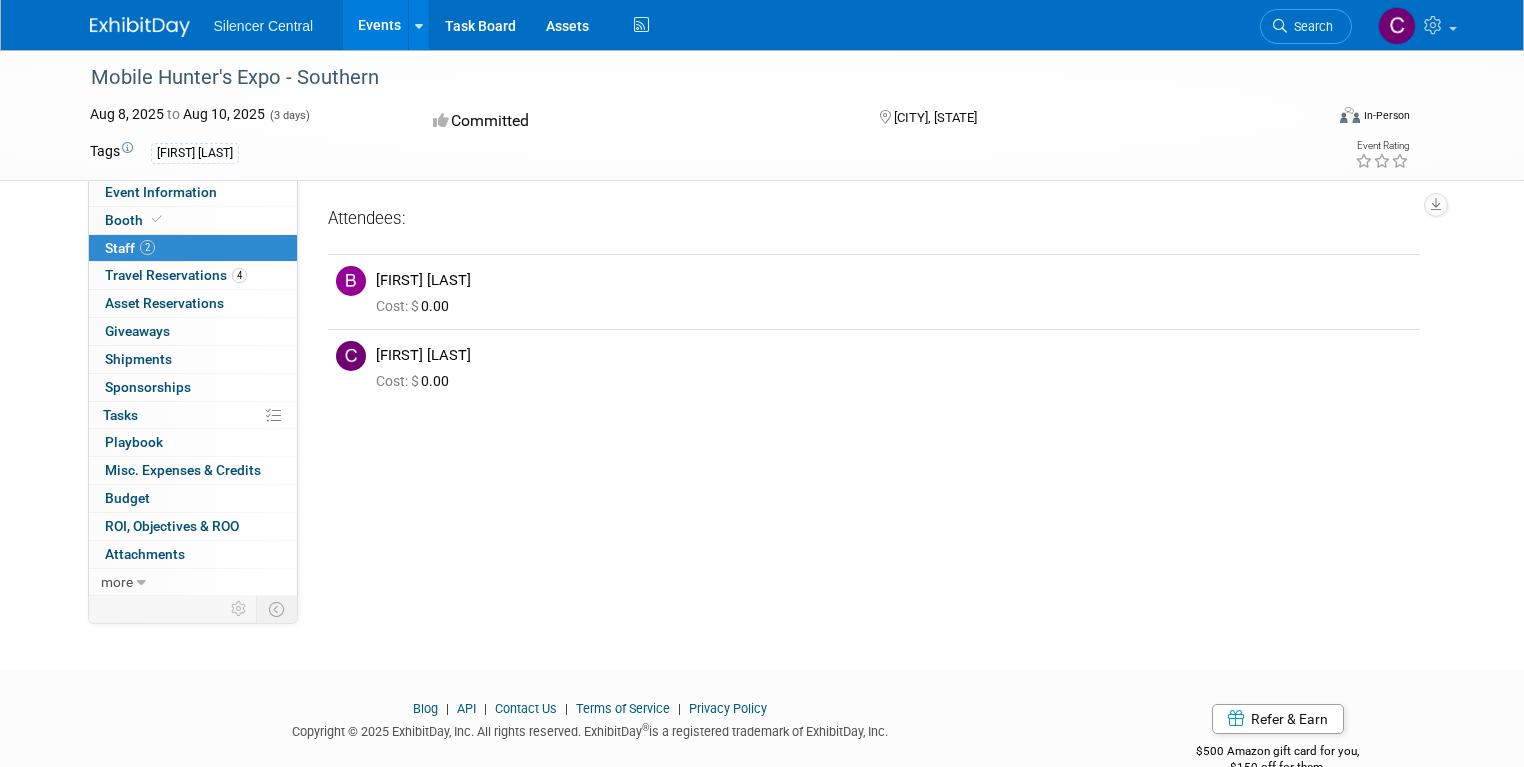 click on "Events" at bounding box center [379, 25] 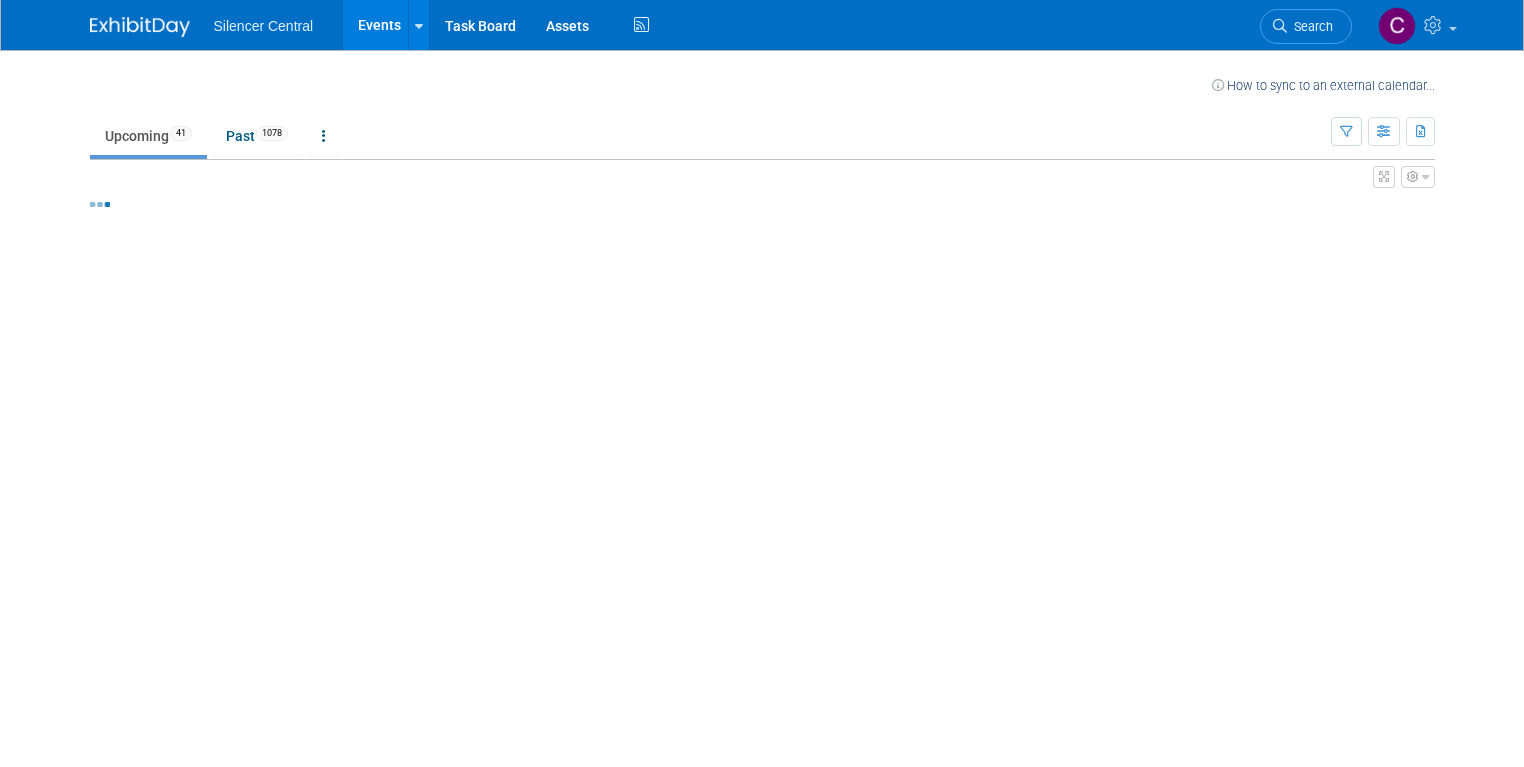 scroll, scrollTop: 0, scrollLeft: 0, axis: both 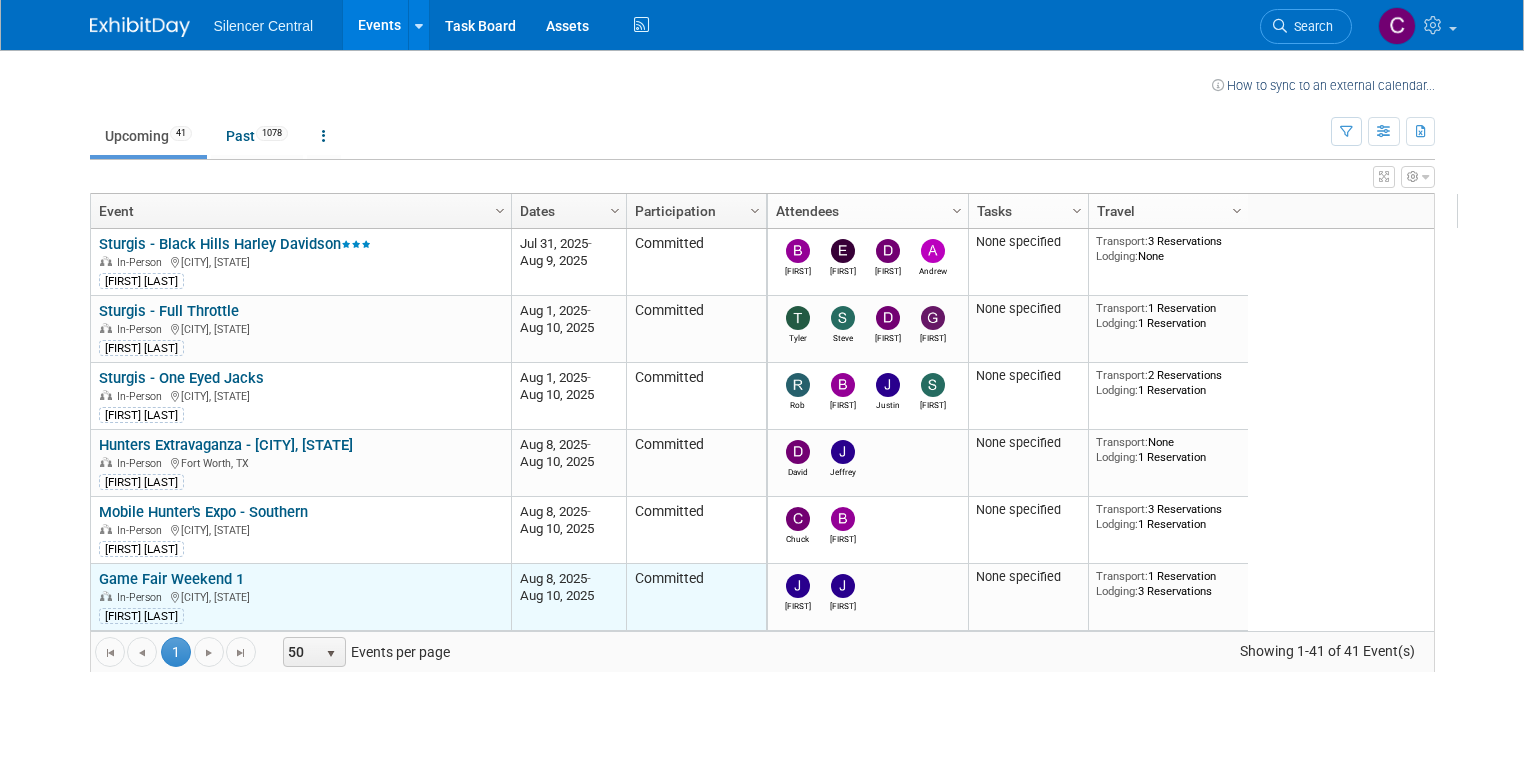 click on "Game Fair Weekend 1" at bounding box center (171, 579) 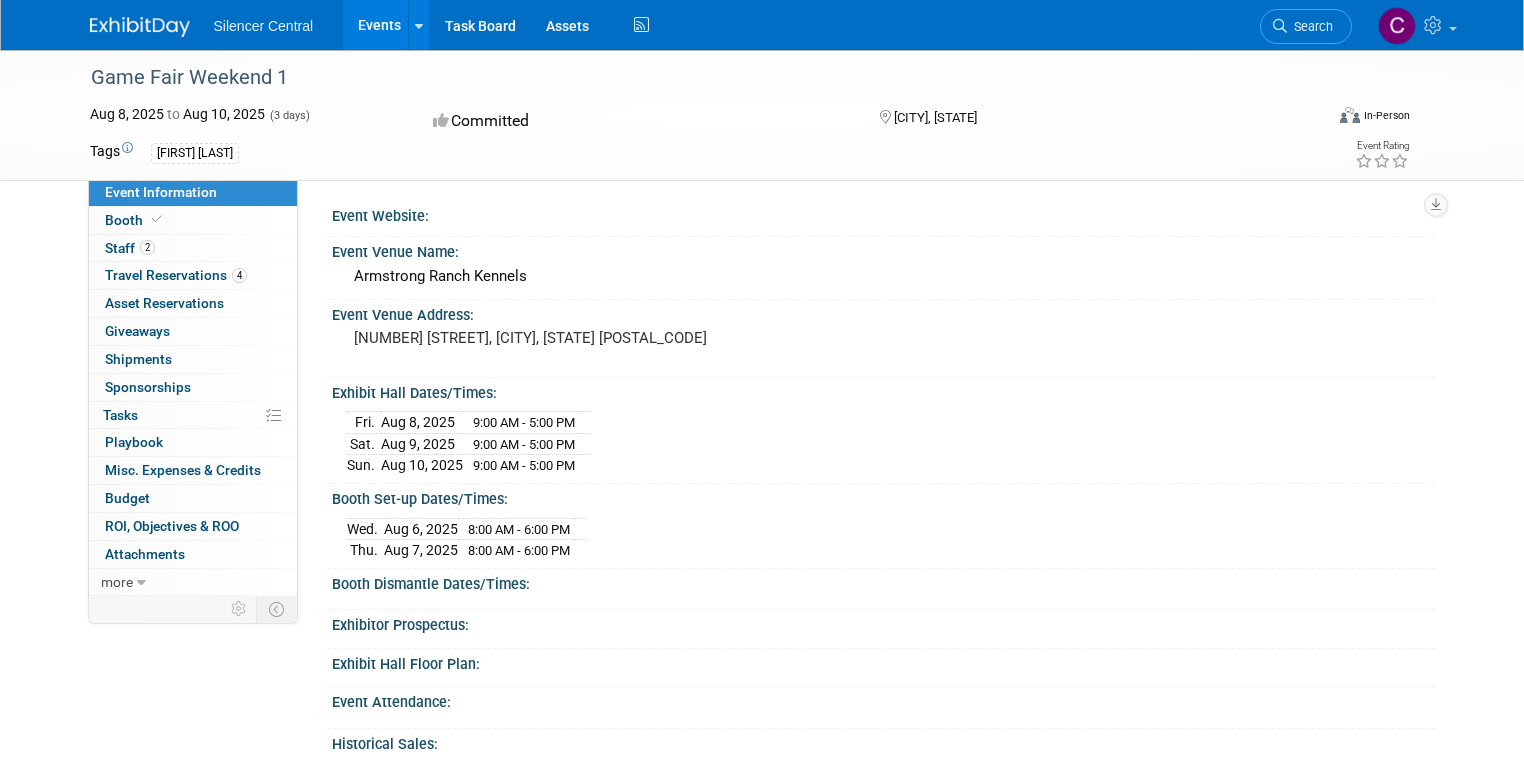 scroll, scrollTop: 0, scrollLeft: 0, axis: both 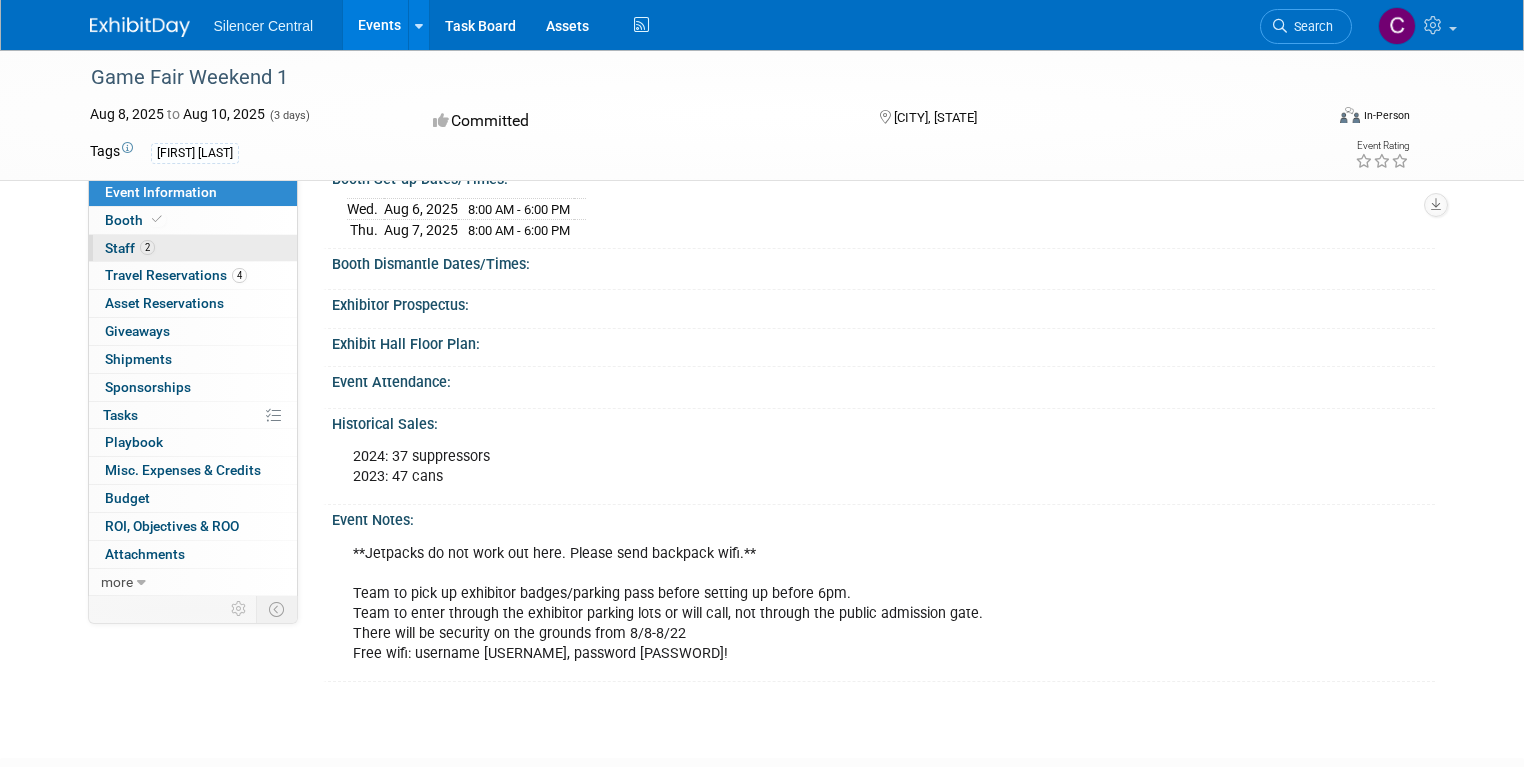click on "2
Staff 2" at bounding box center (193, 248) 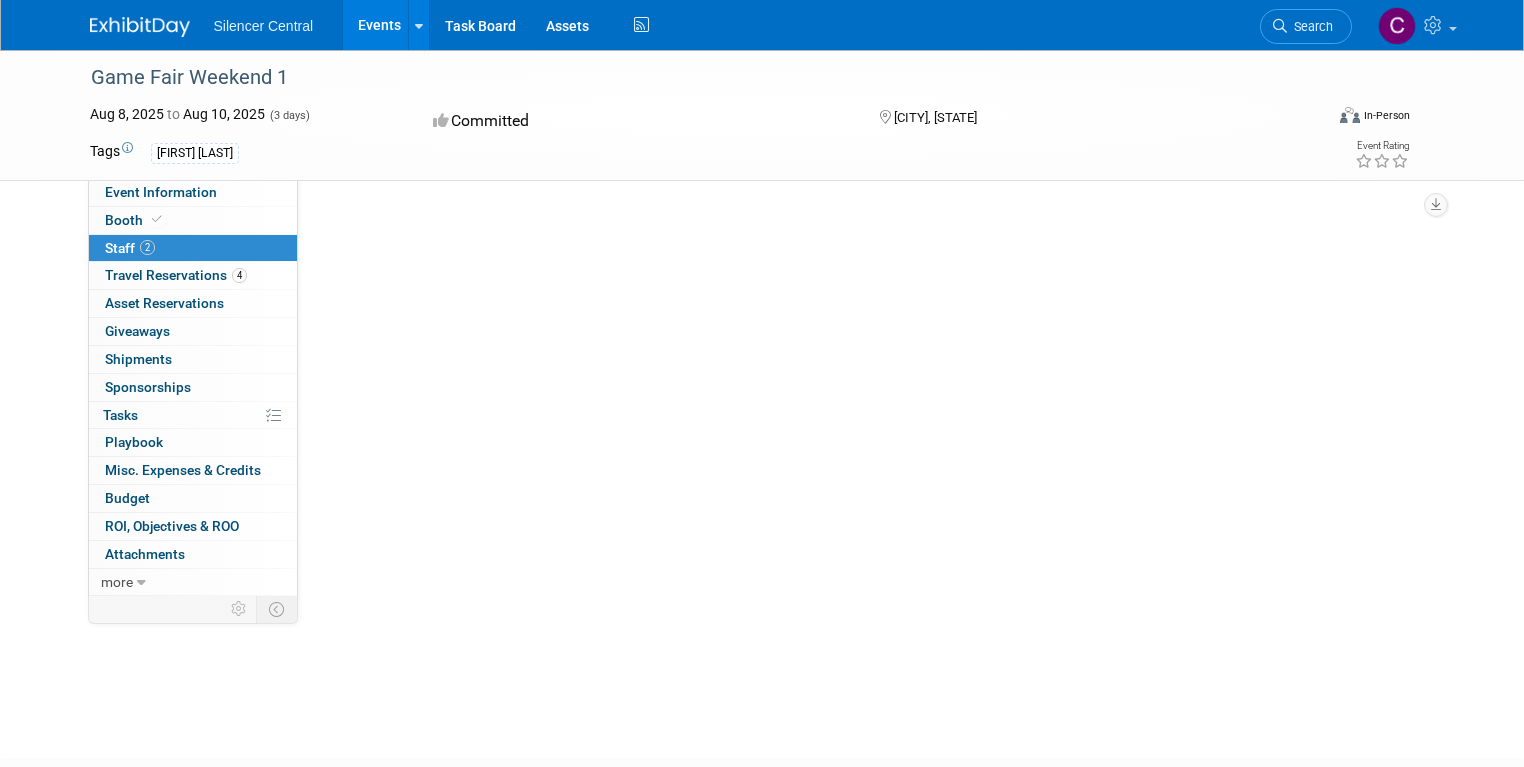 scroll, scrollTop: 0, scrollLeft: 0, axis: both 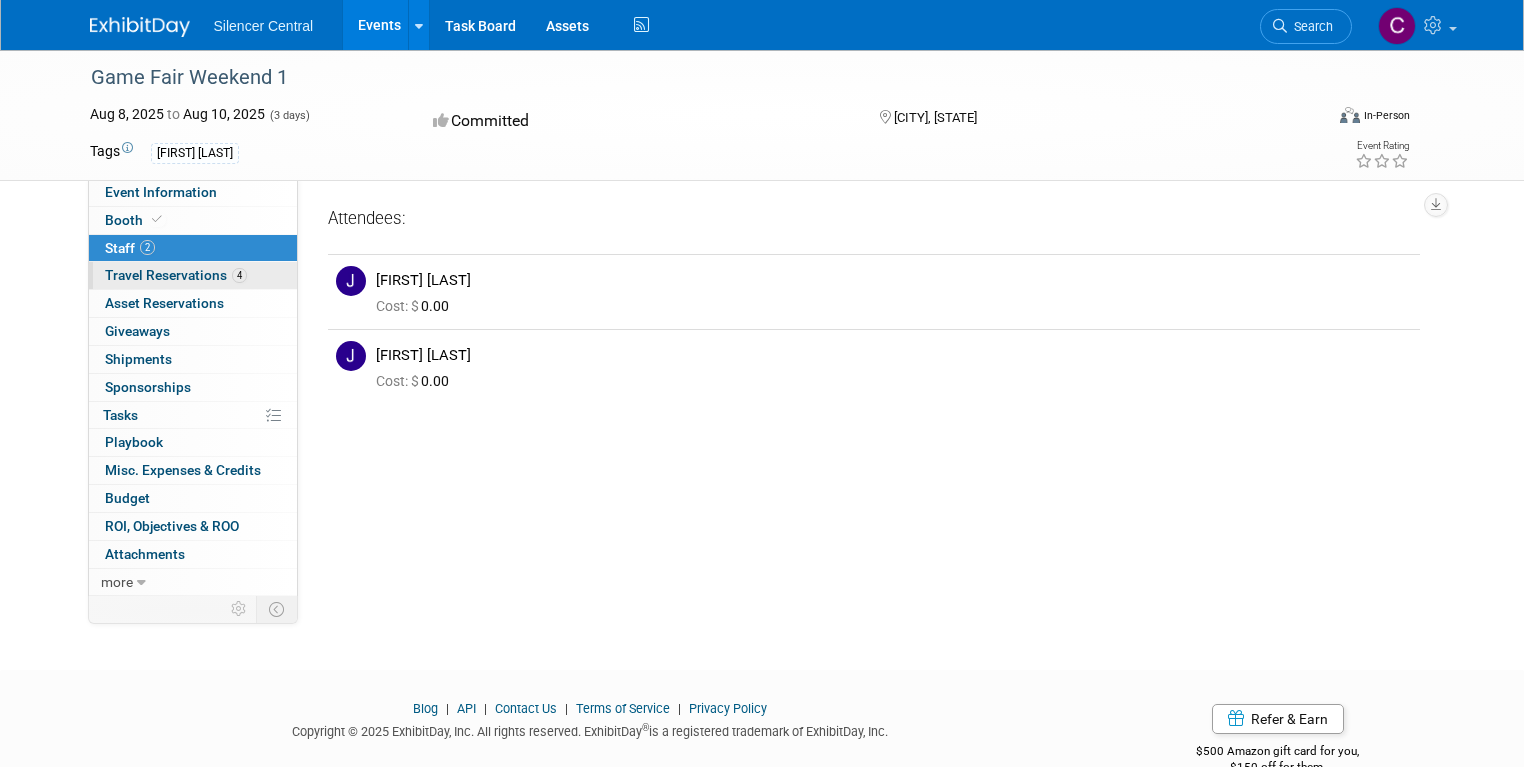 click on "Travel Reservations 4" at bounding box center [176, 275] 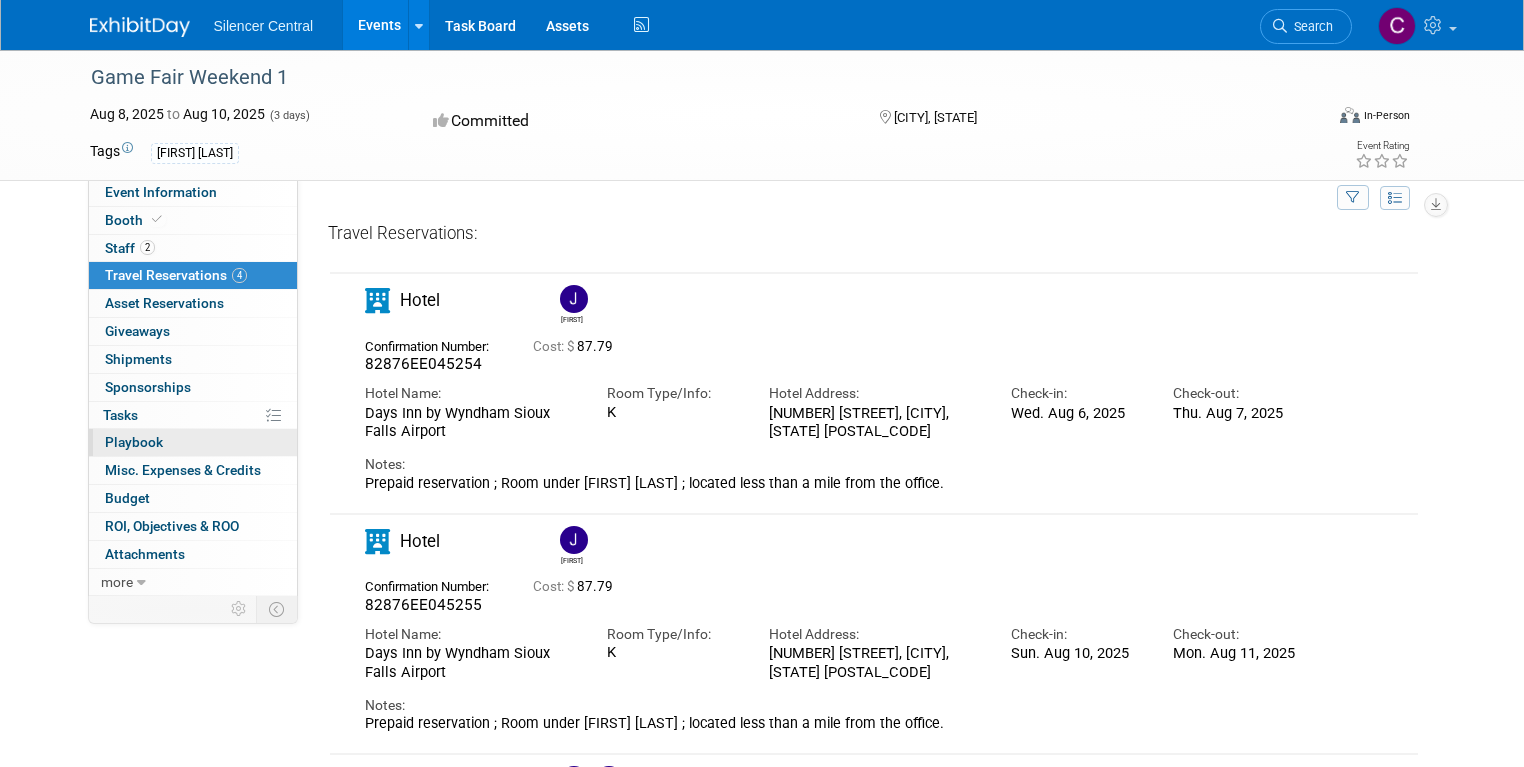 scroll, scrollTop: 0, scrollLeft: 0, axis: both 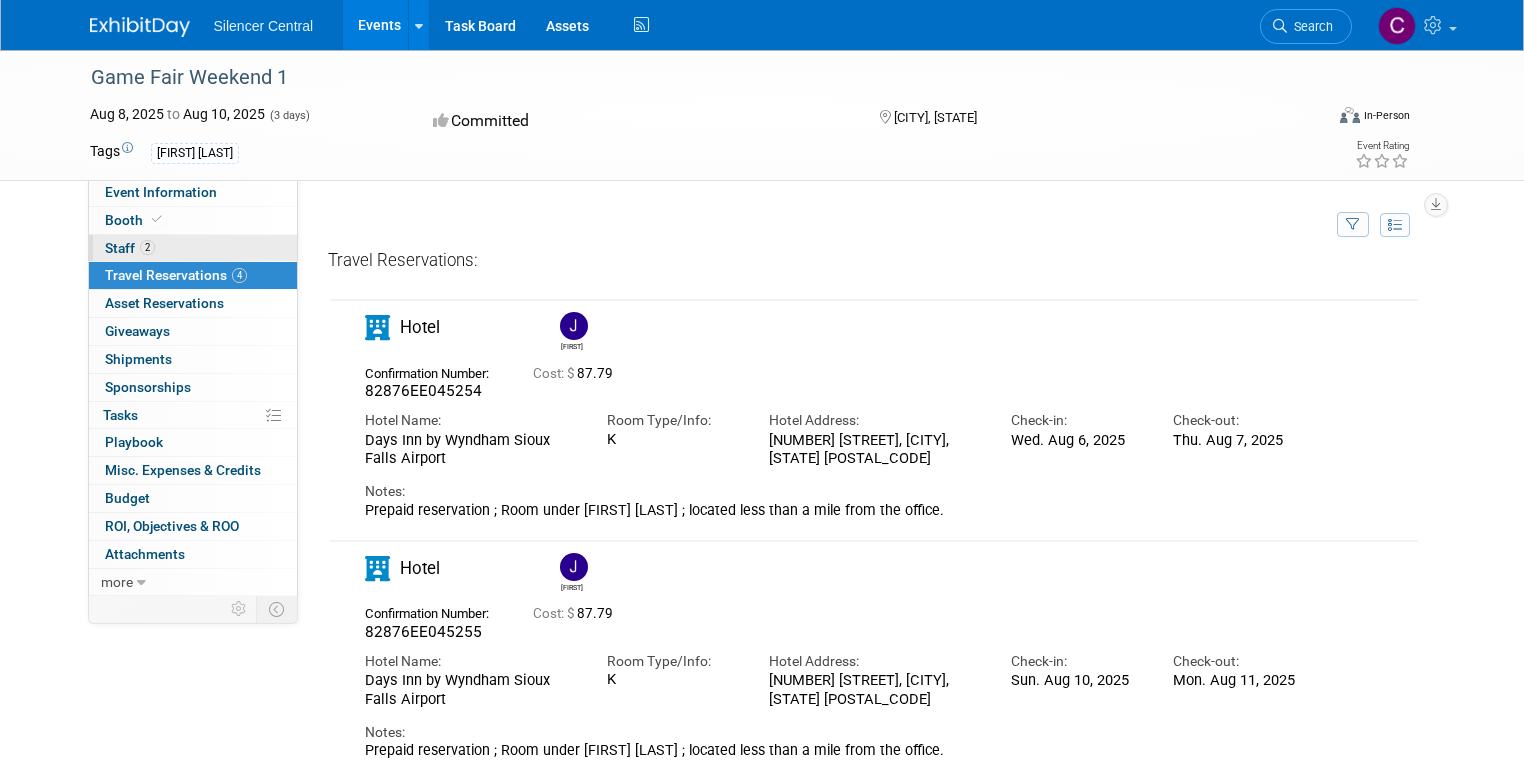 click on "2" at bounding box center [147, 247] 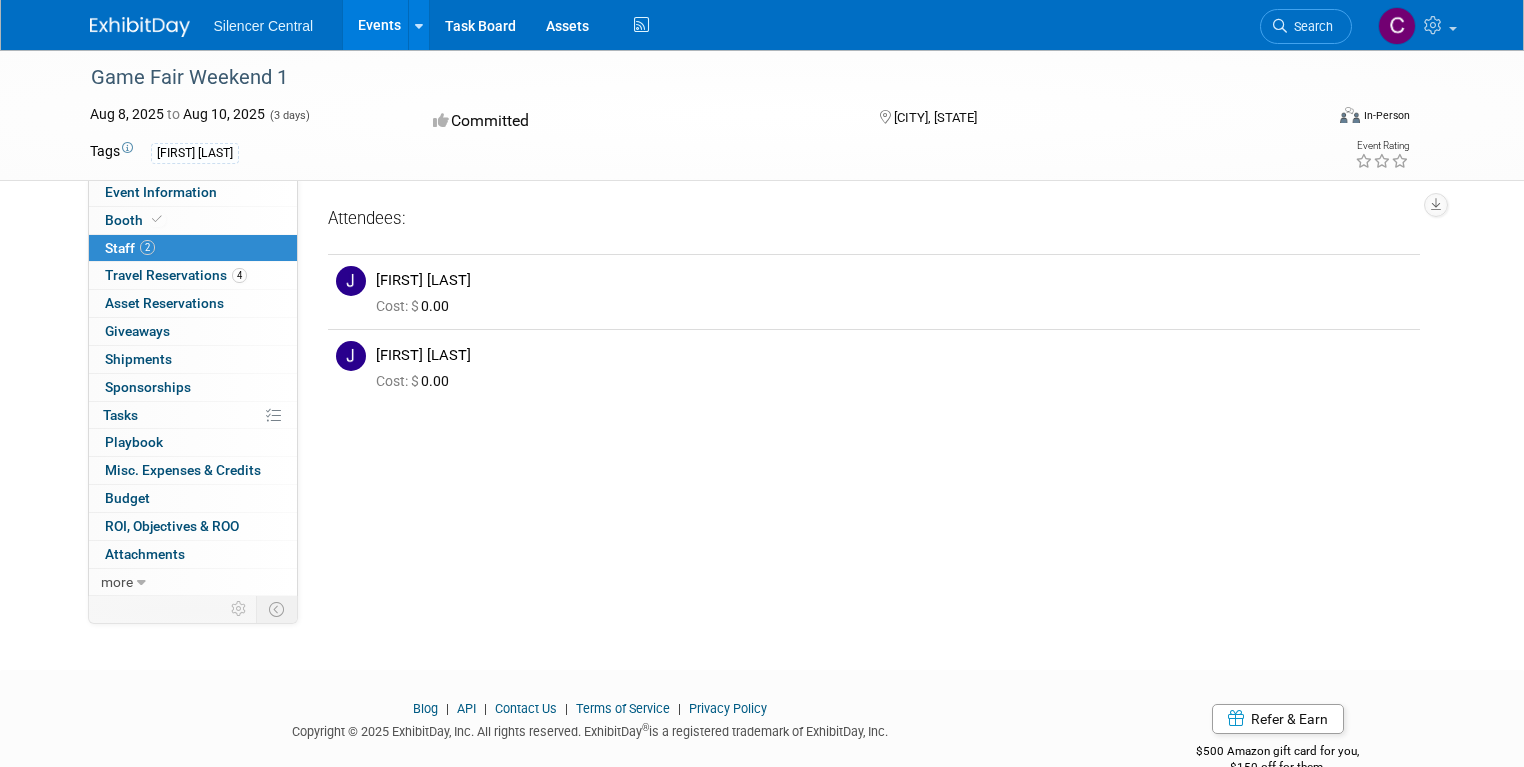 click on "Events" at bounding box center [379, 25] 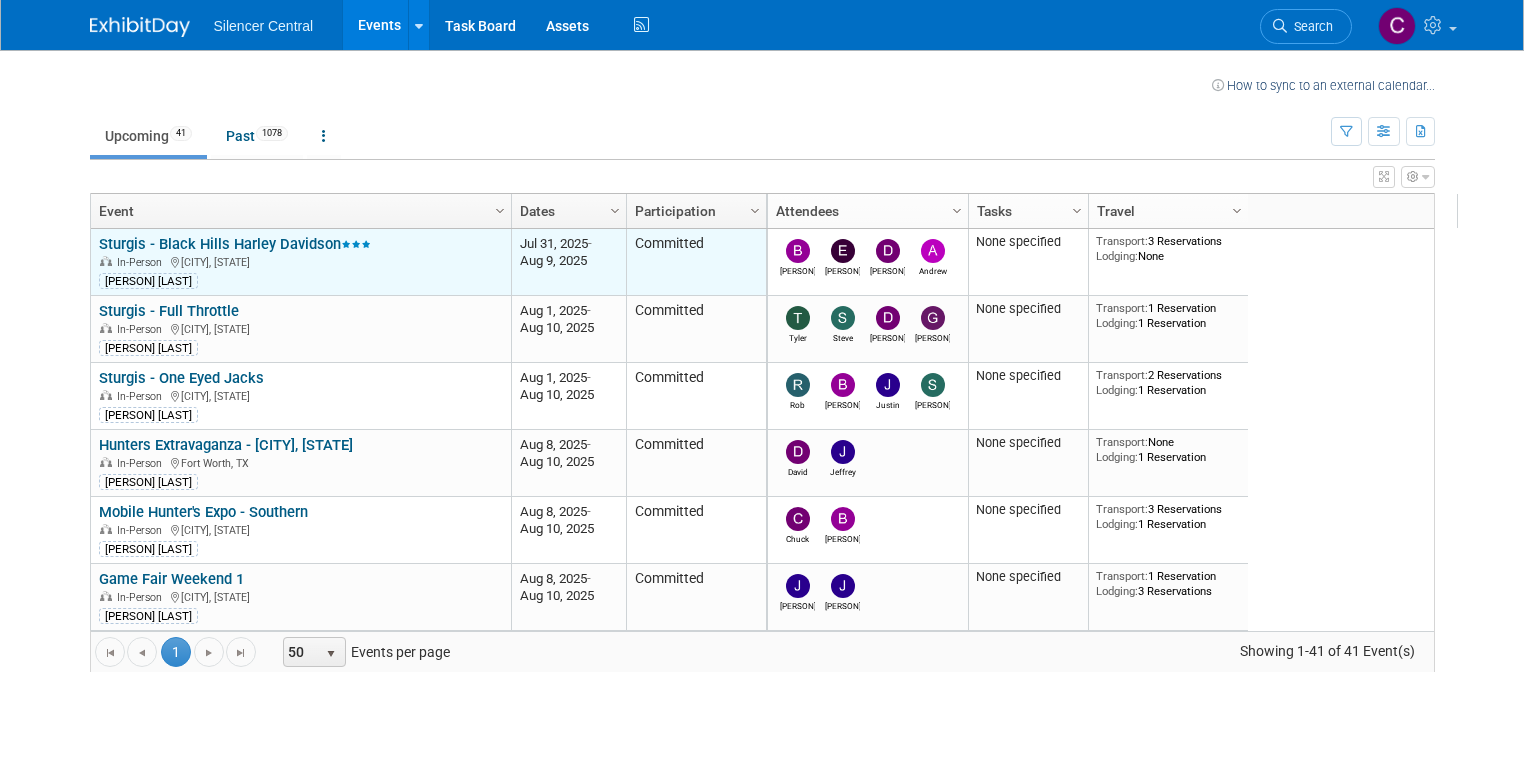 scroll, scrollTop: 0, scrollLeft: 0, axis: both 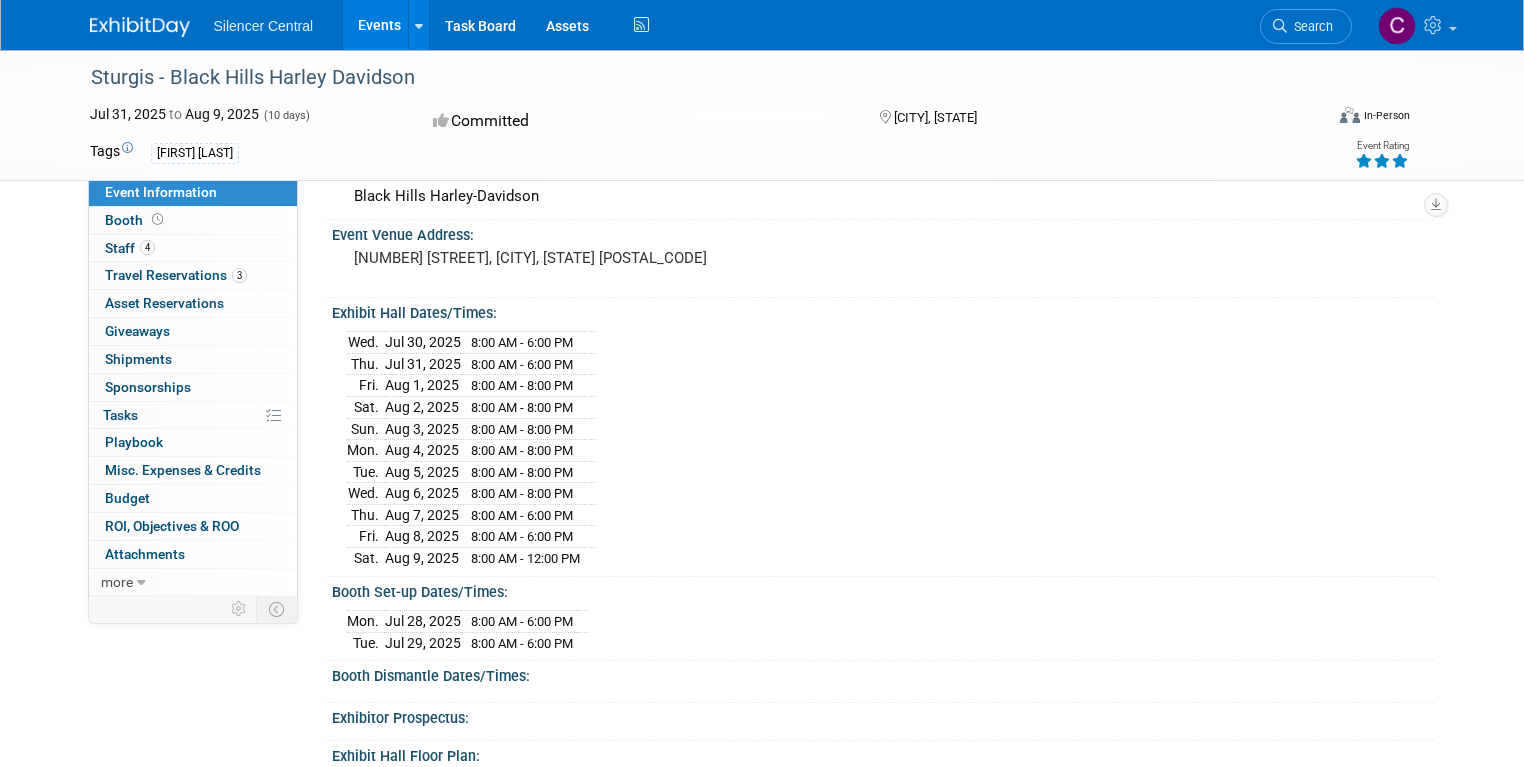 click on "Events" at bounding box center [379, 25] 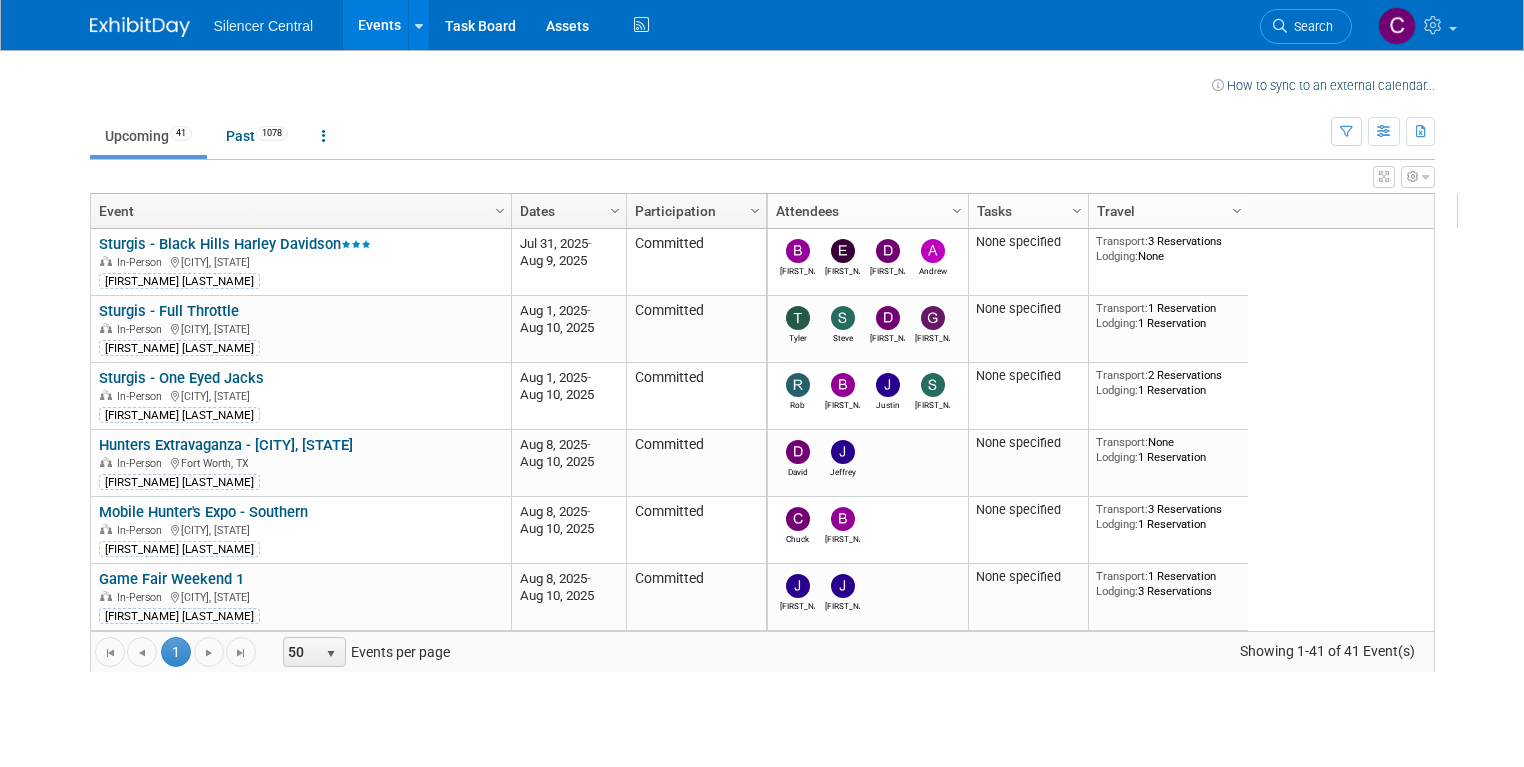 scroll, scrollTop: 0, scrollLeft: 0, axis: both 